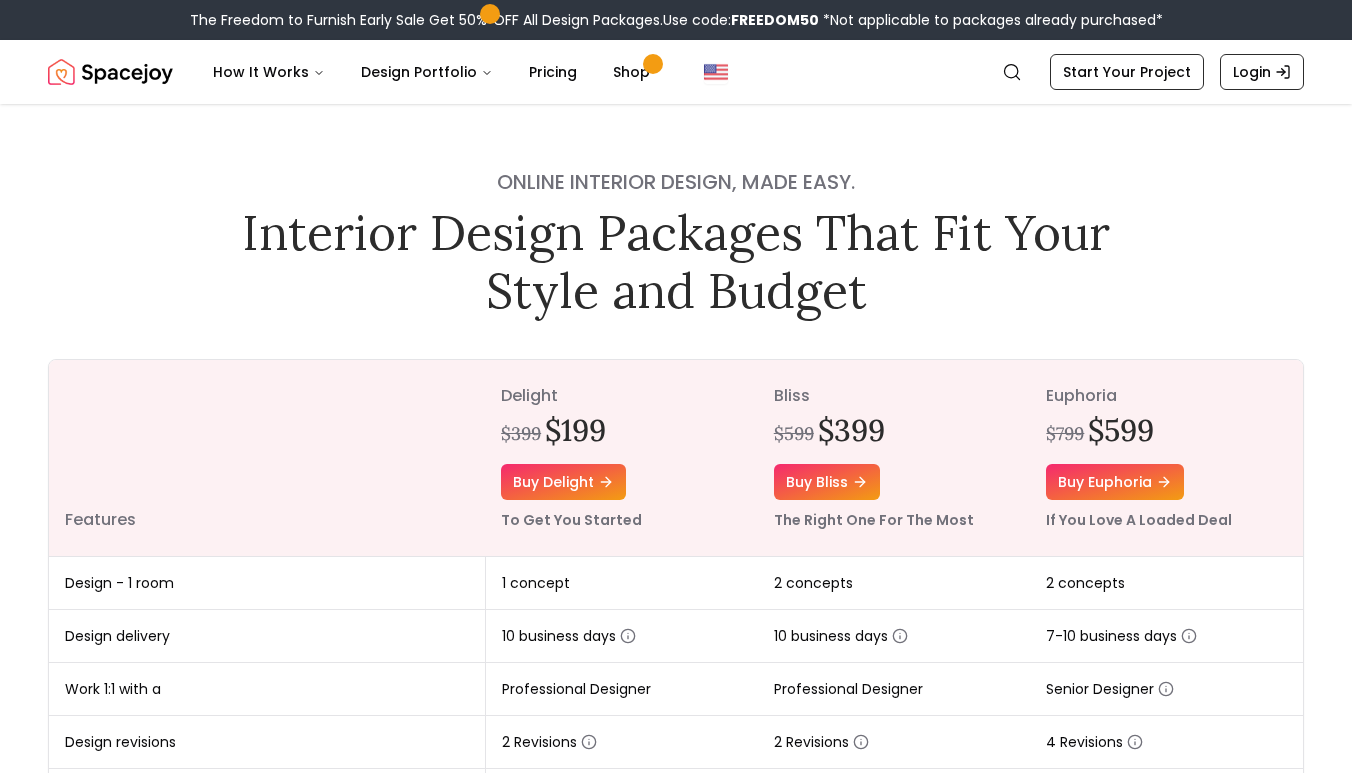 scroll, scrollTop: 0, scrollLeft: 0, axis: both 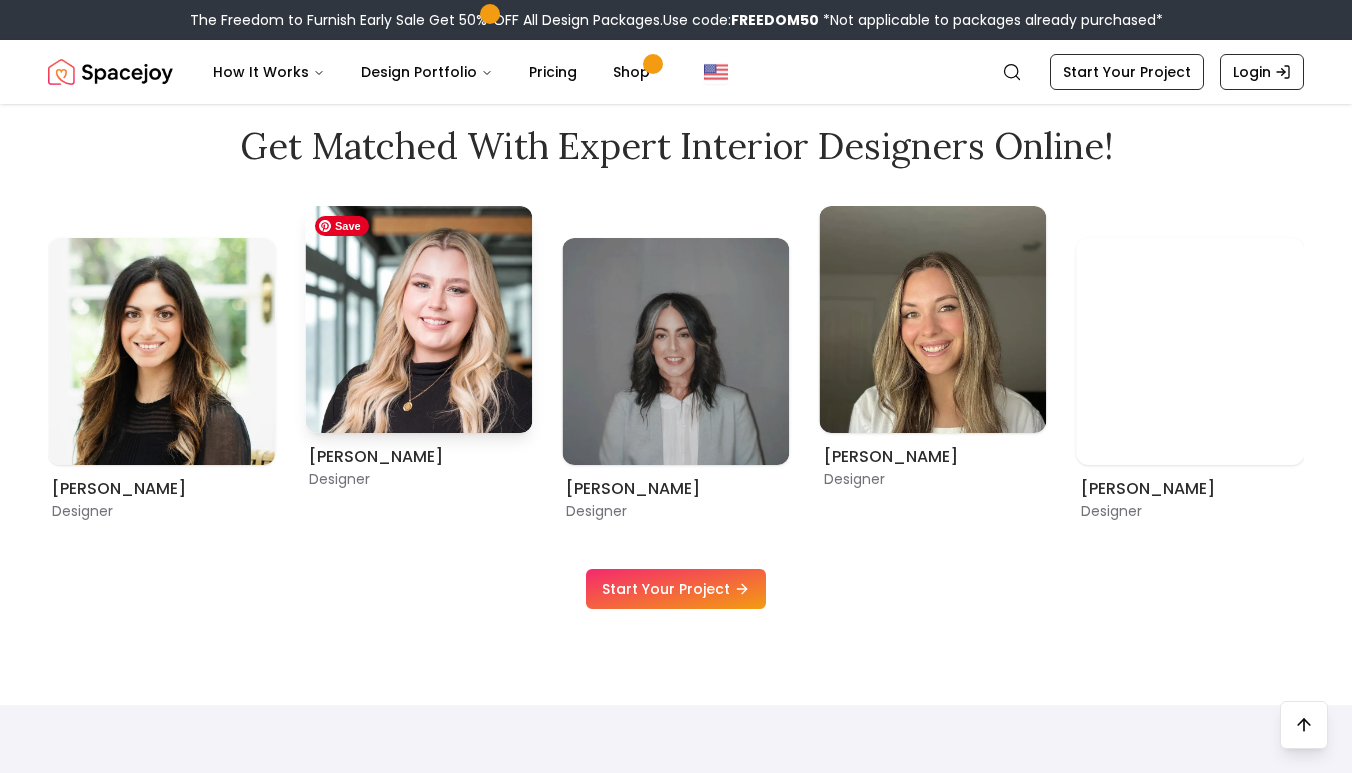 click at bounding box center (418, 319) 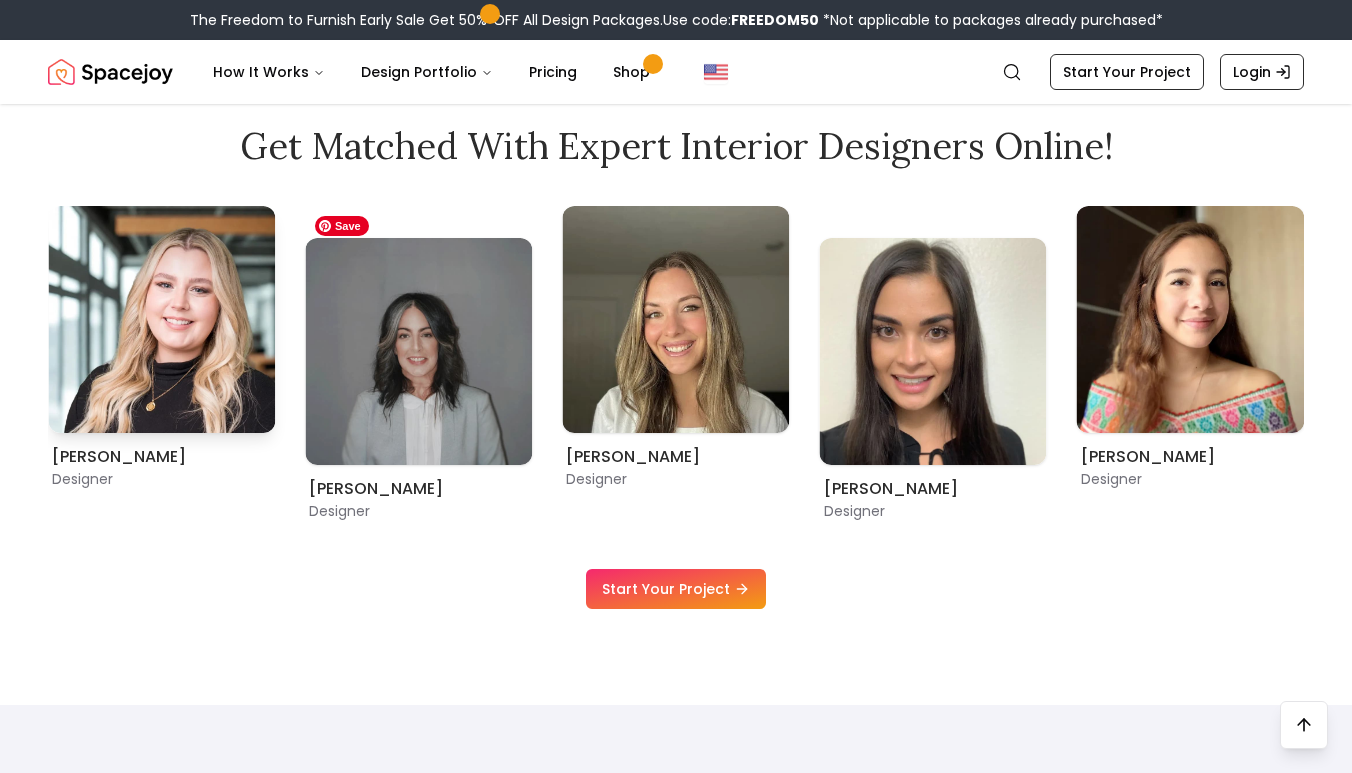 click at bounding box center [418, 351] 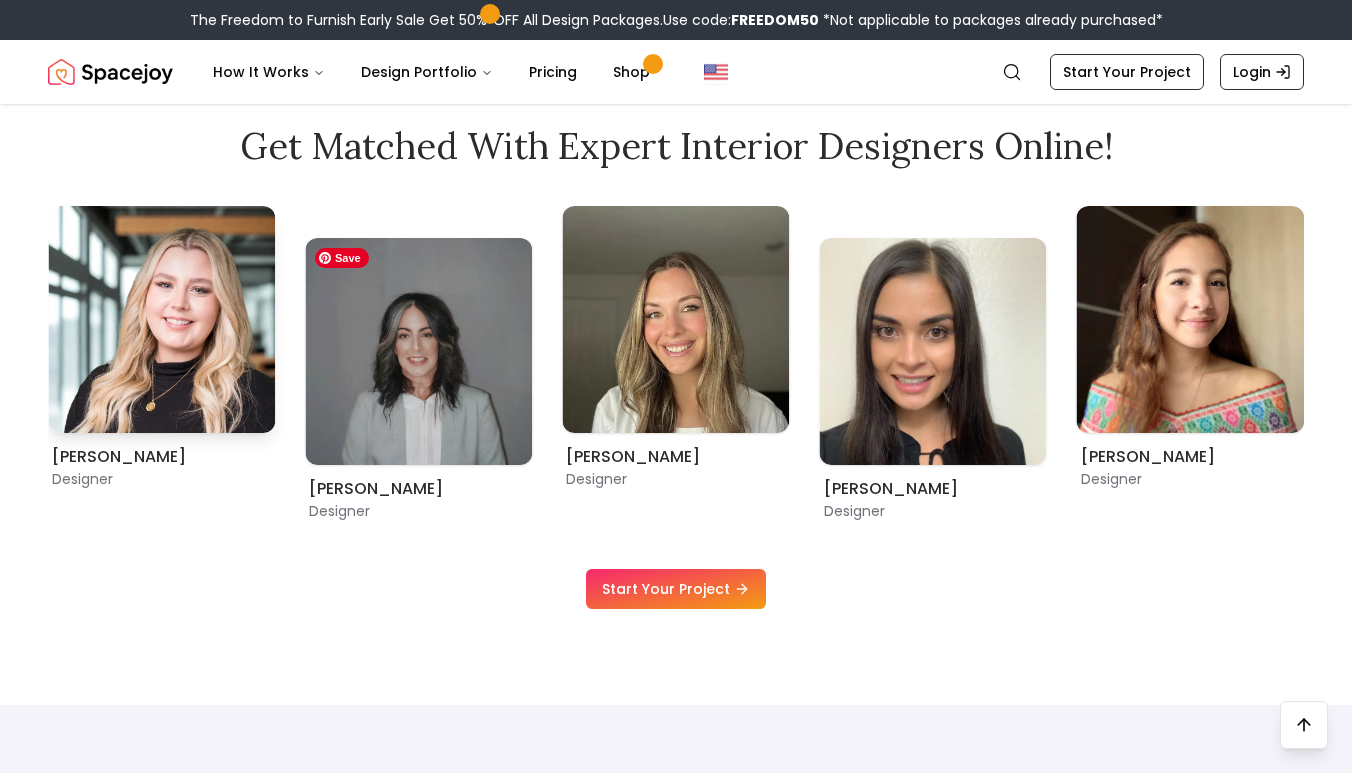 click at bounding box center [418, 351] 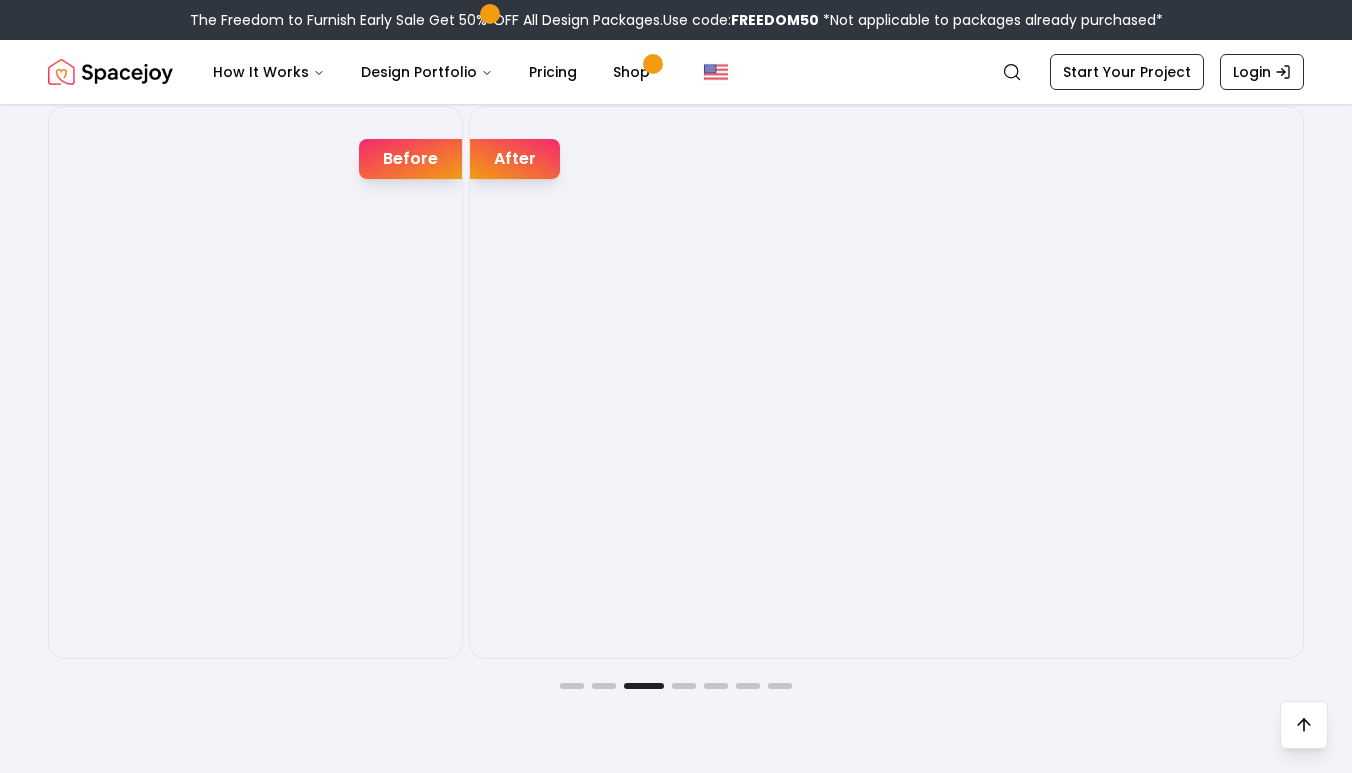scroll, scrollTop: 3191, scrollLeft: 0, axis: vertical 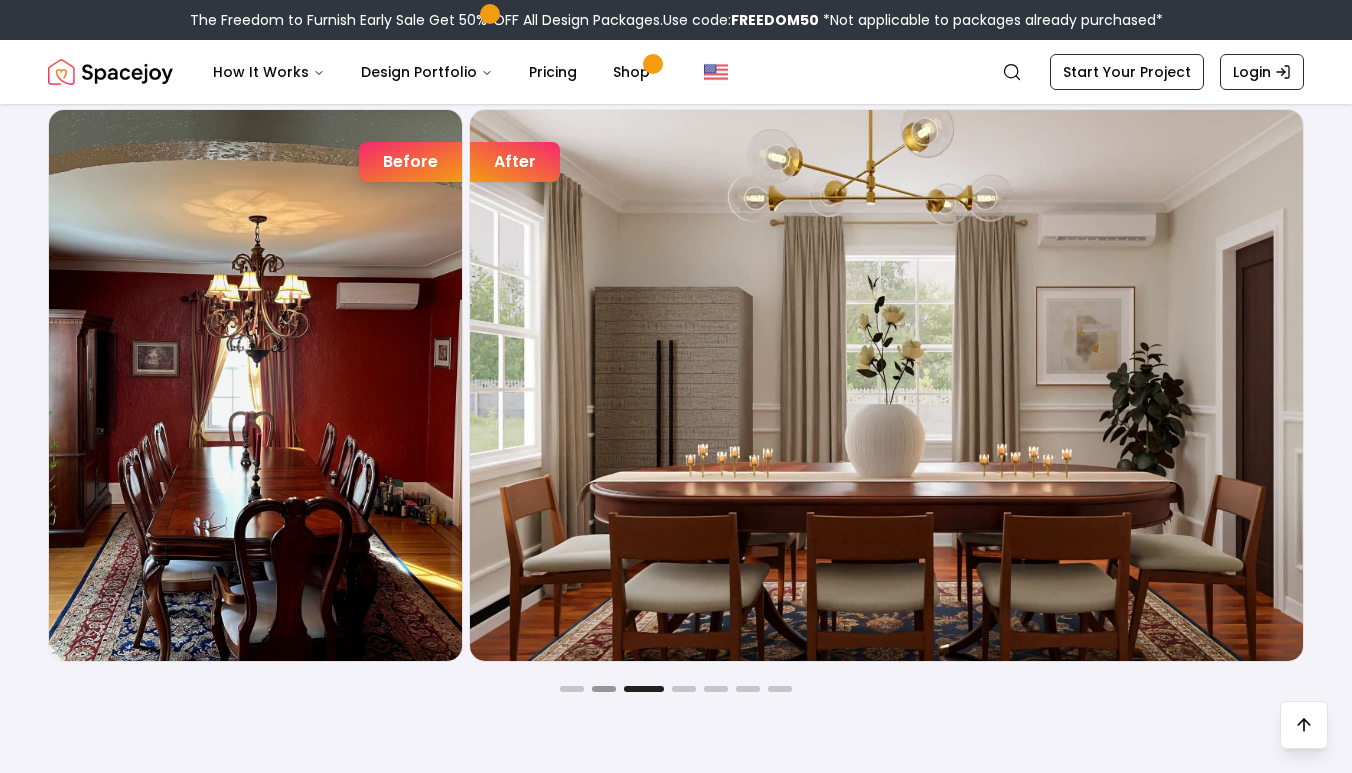 click at bounding box center [604, 689] 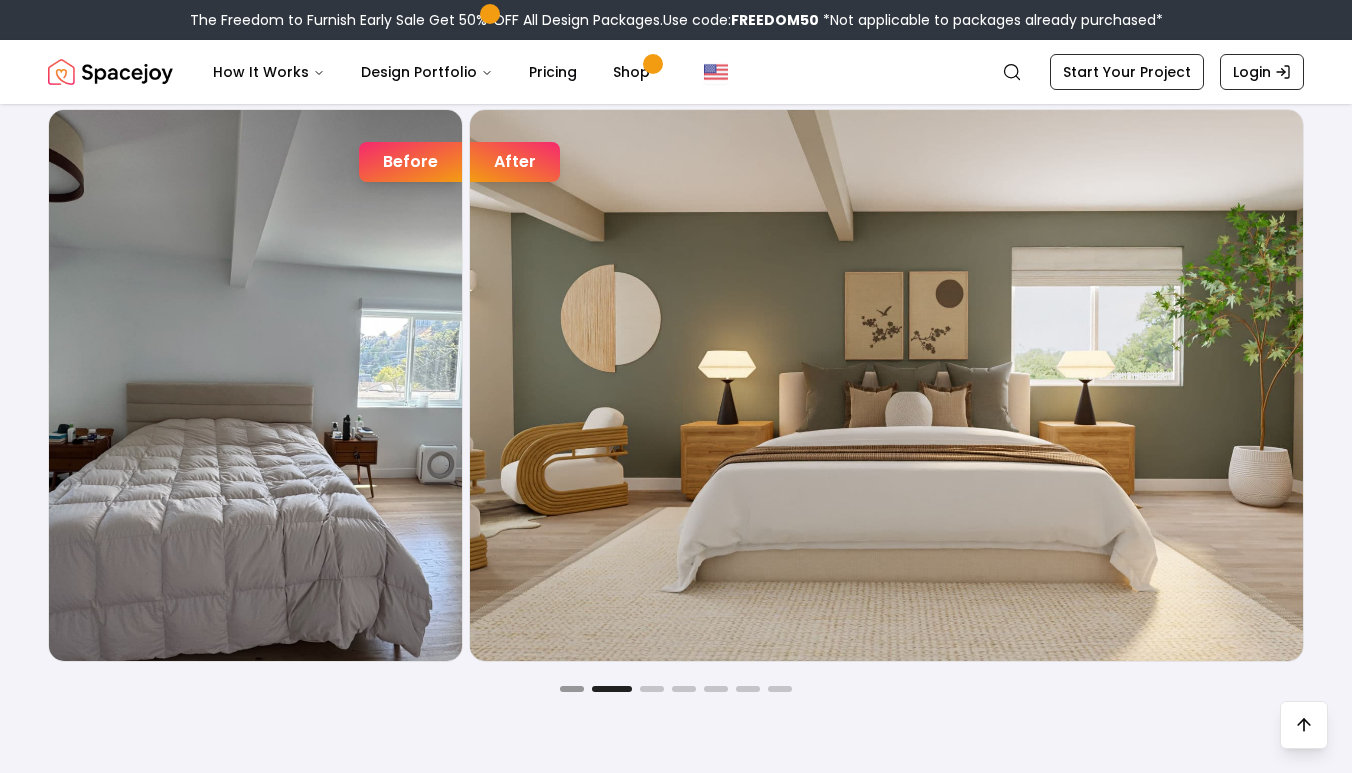 click at bounding box center (572, 689) 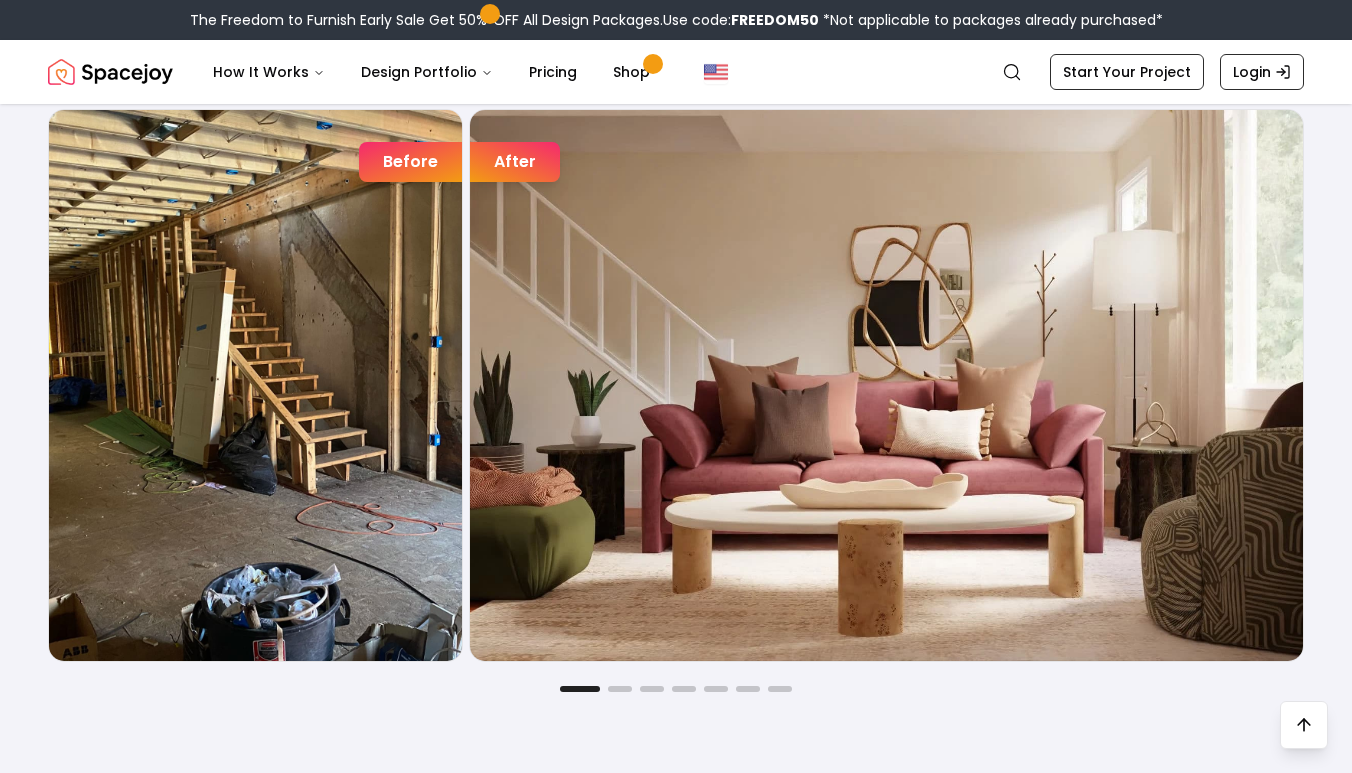 click on "Before After Before After Before After Before After Before After Before After Before After" at bounding box center [676, 400] 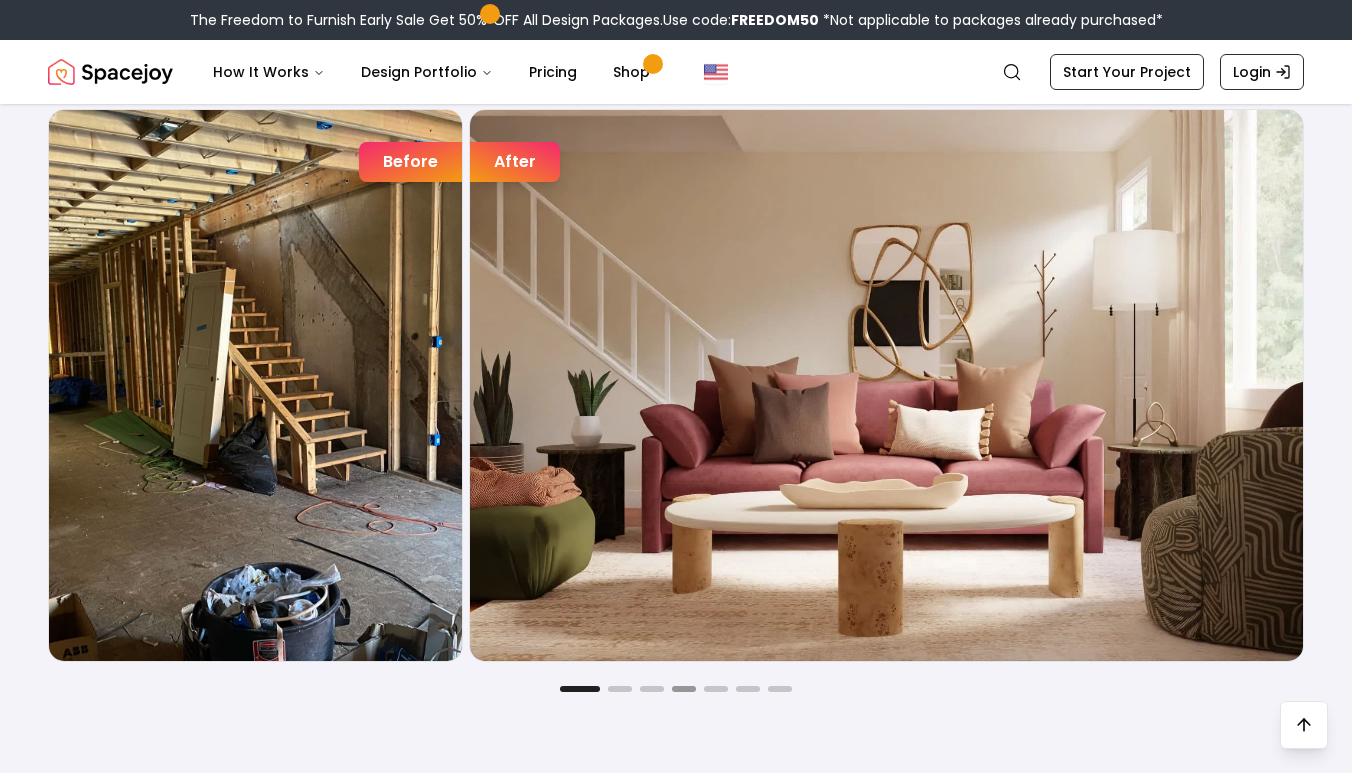 click at bounding box center [684, 689] 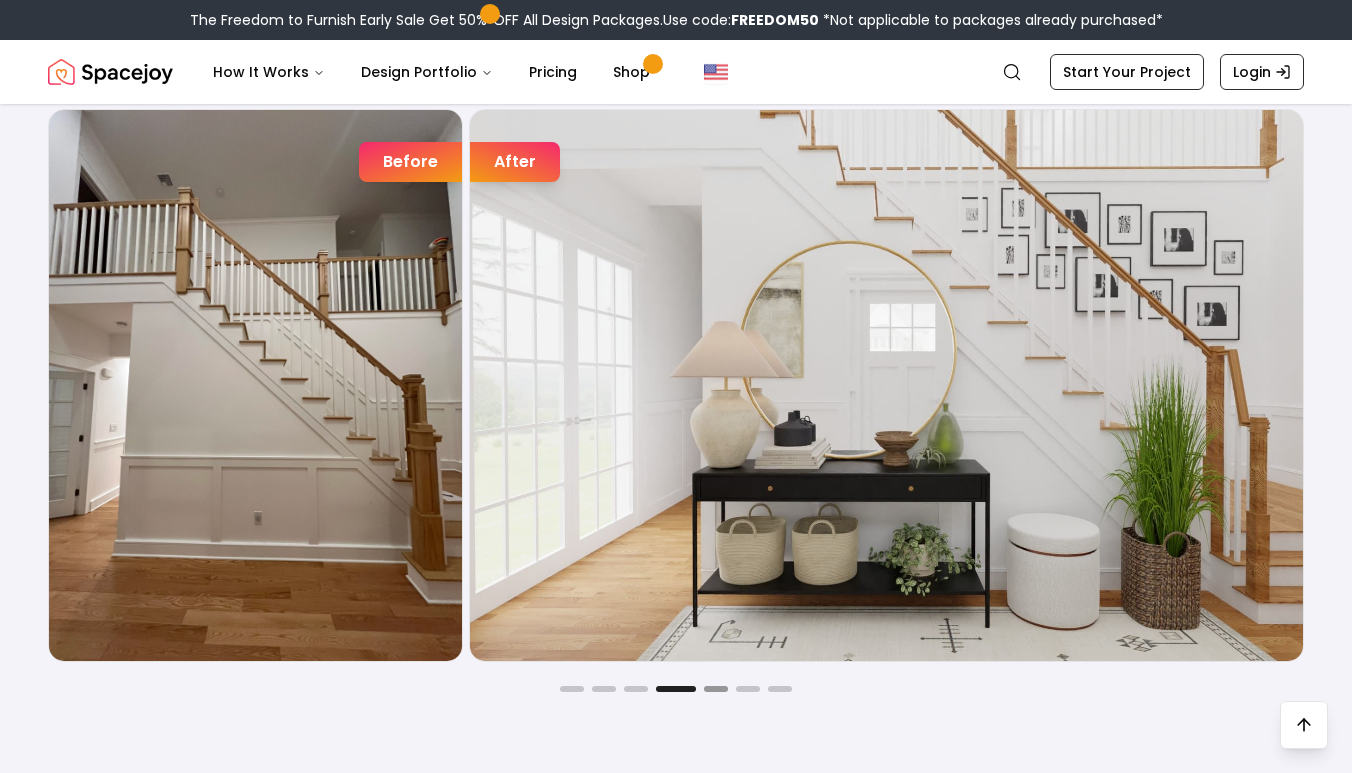 click at bounding box center (716, 689) 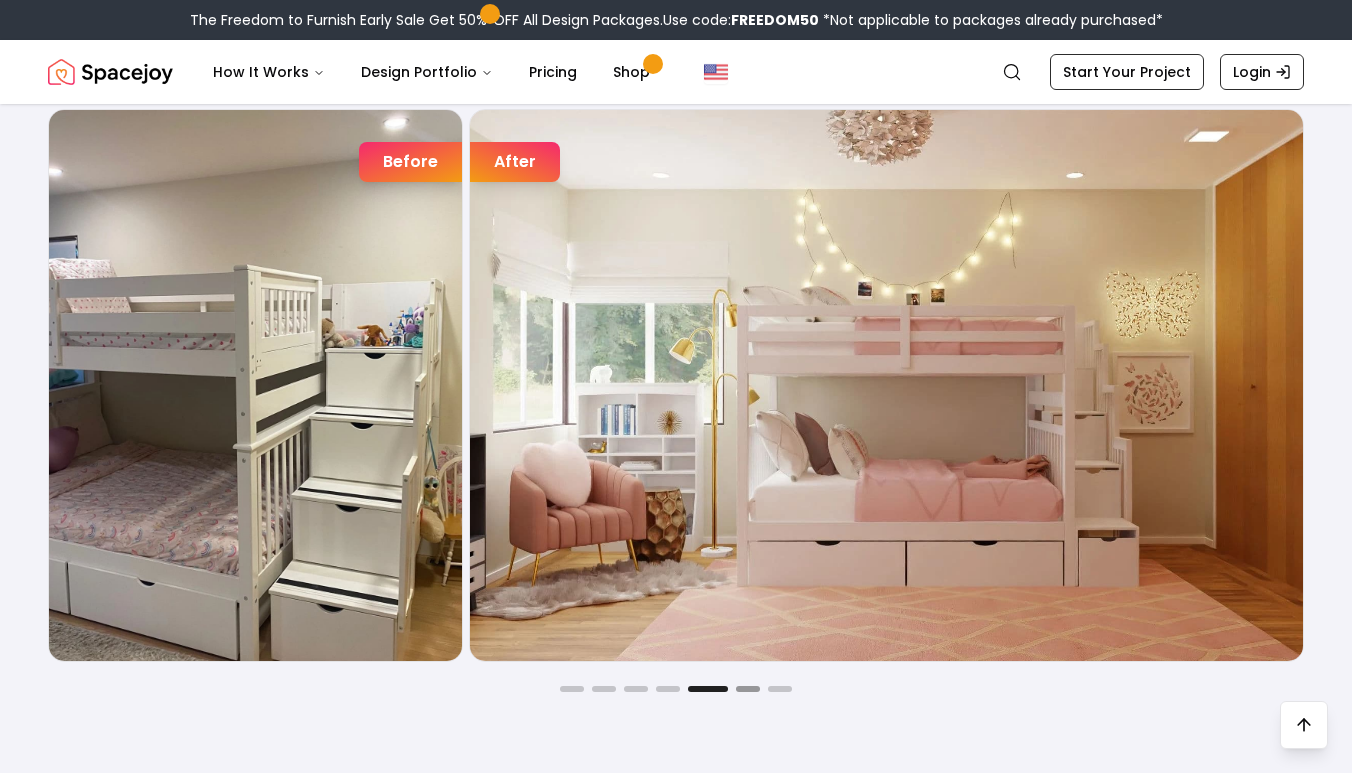 click at bounding box center [748, 689] 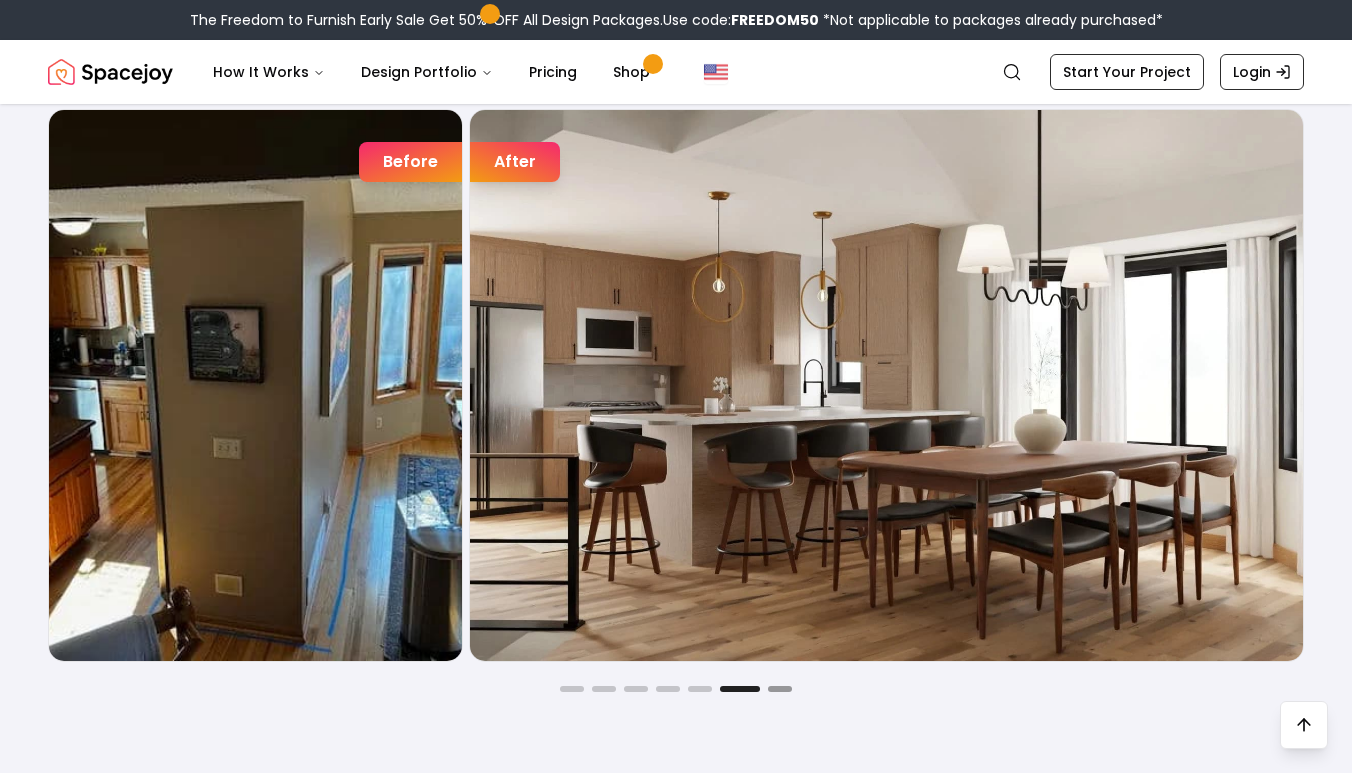 click at bounding box center [780, 689] 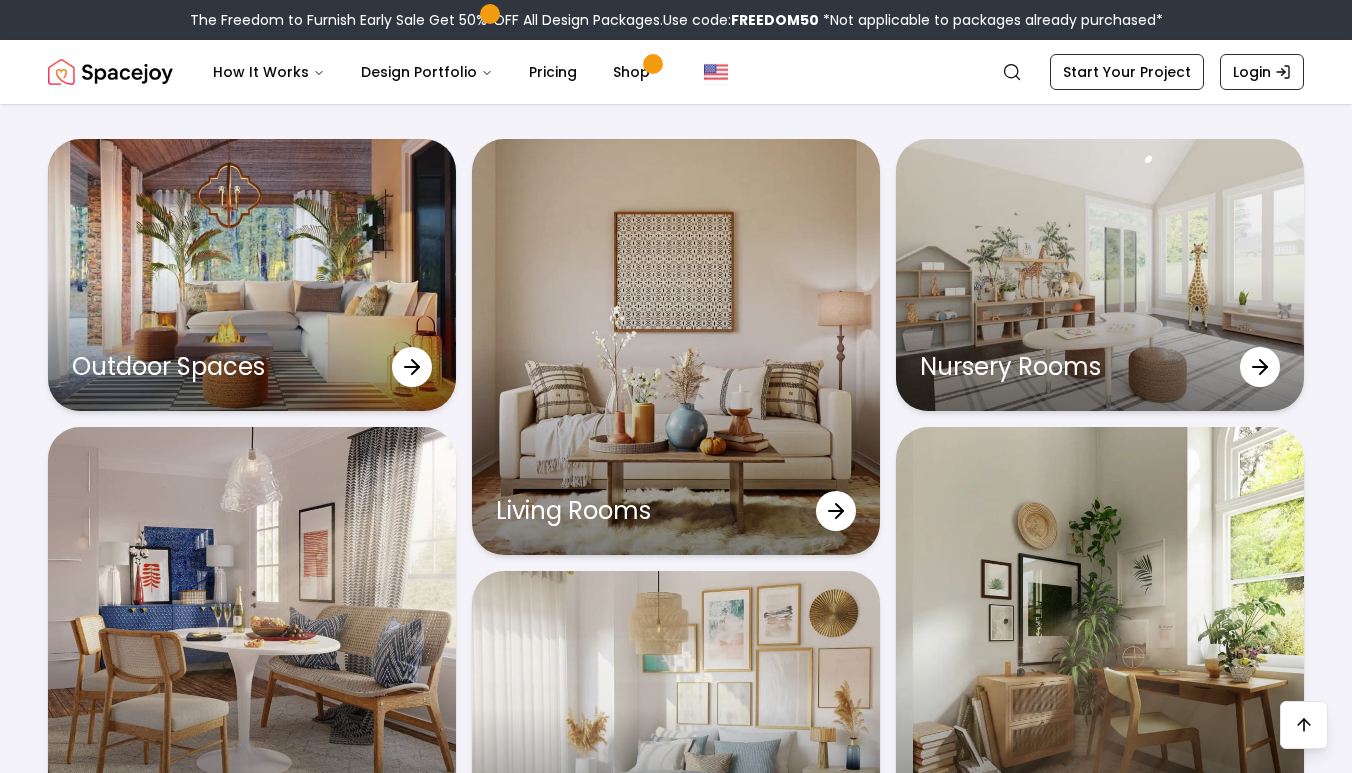 scroll, scrollTop: 6035, scrollLeft: 0, axis: vertical 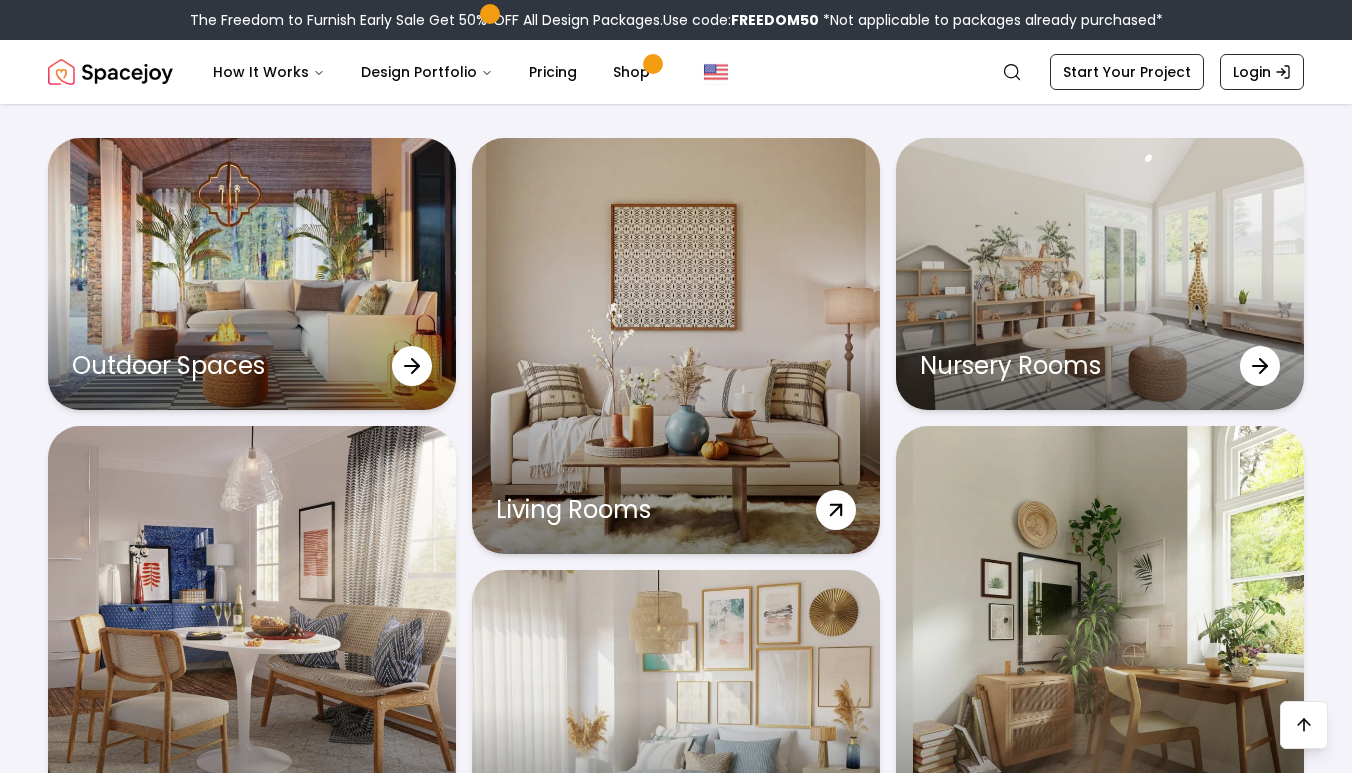 click on "Living Rooms" at bounding box center [676, 346] 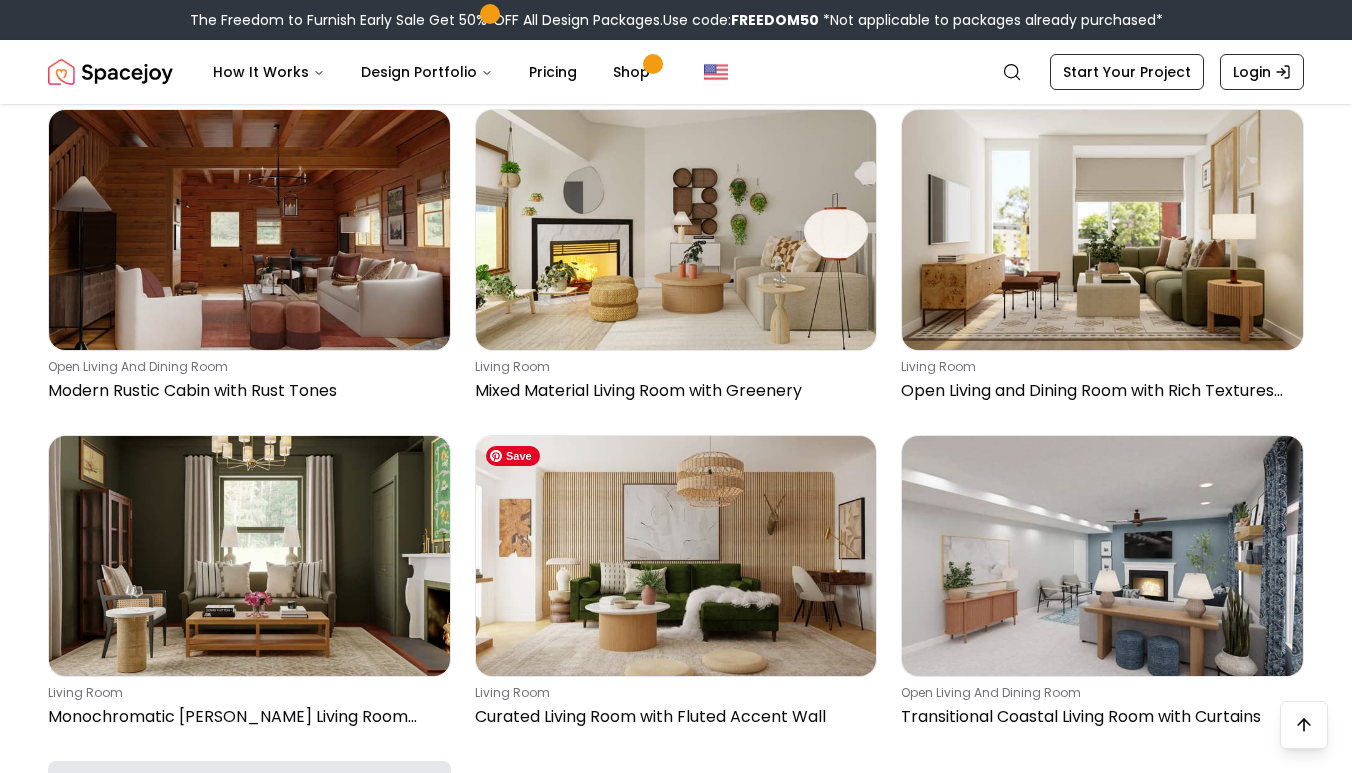 scroll, scrollTop: 12498, scrollLeft: 0, axis: vertical 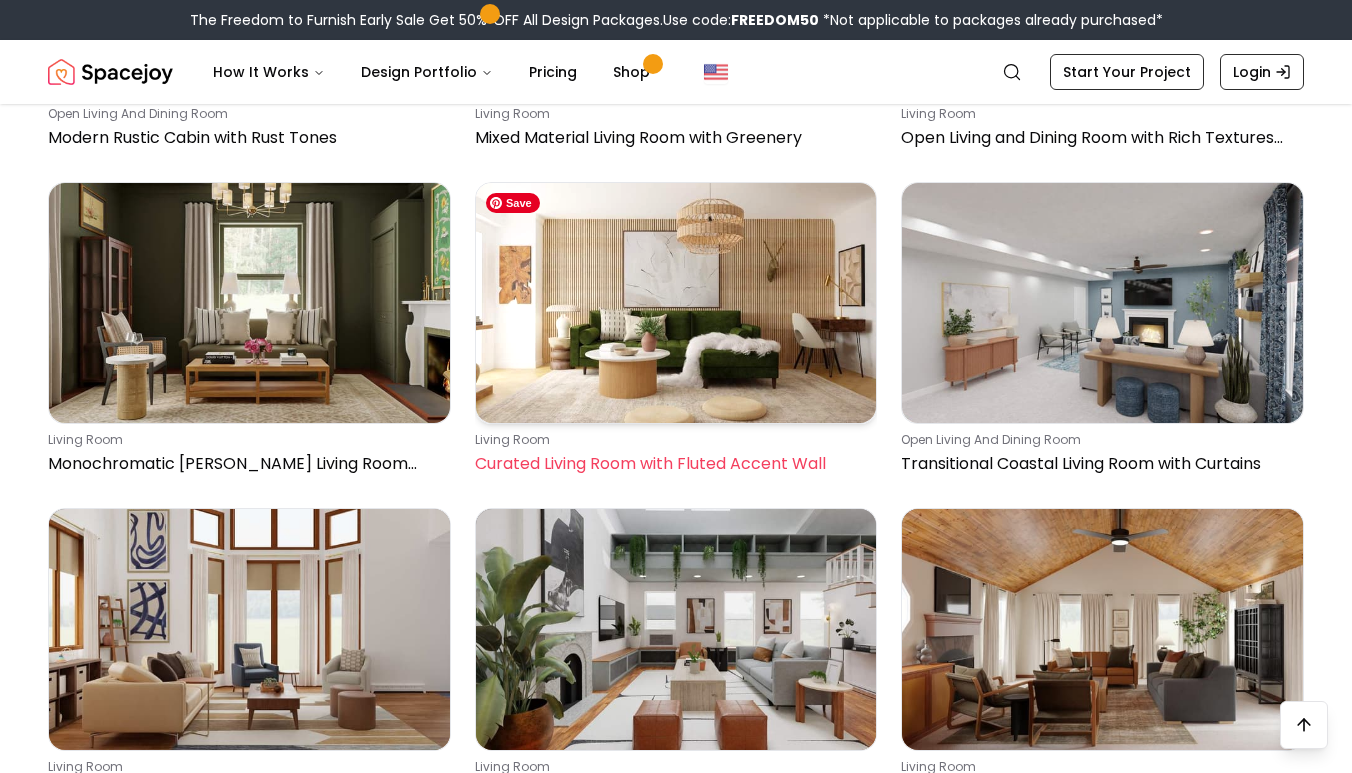 click at bounding box center (676, 303) 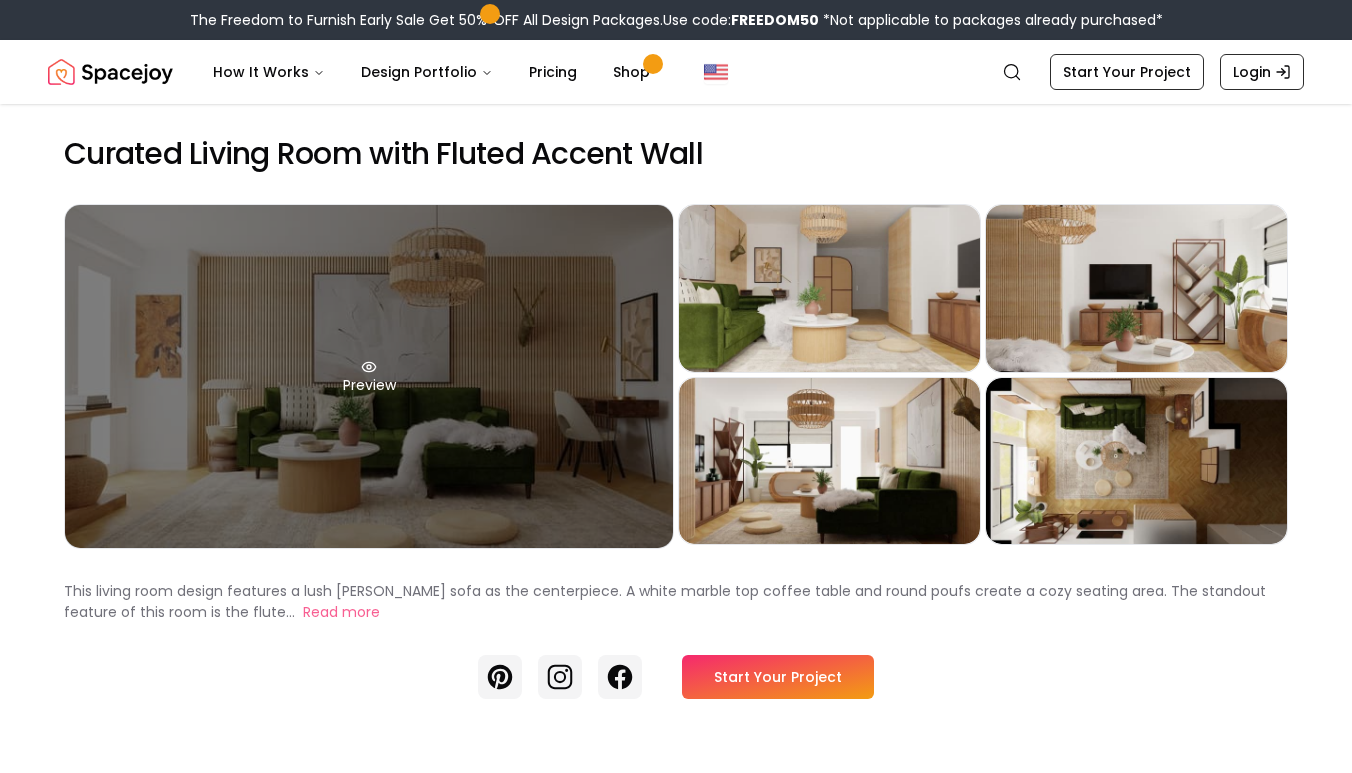 scroll, scrollTop: 0, scrollLeft: 0, axis: both 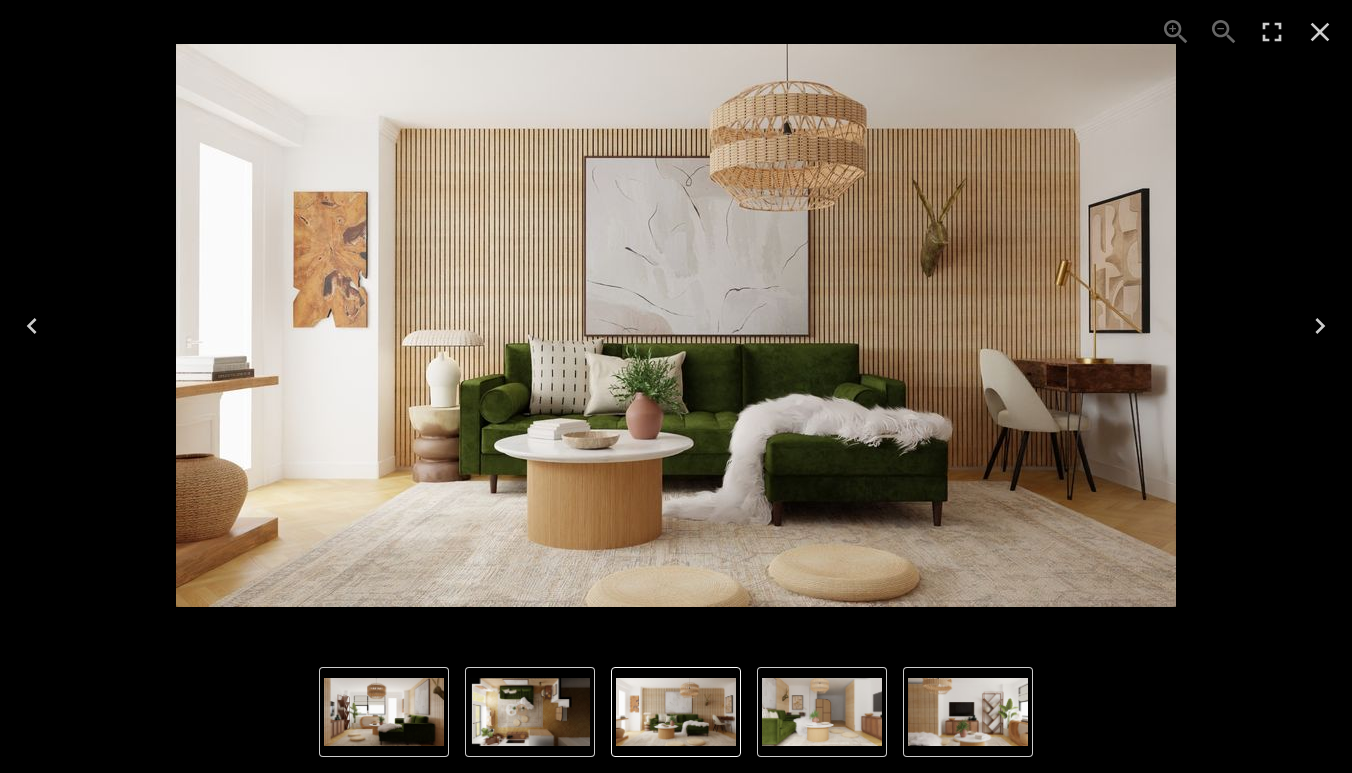 click 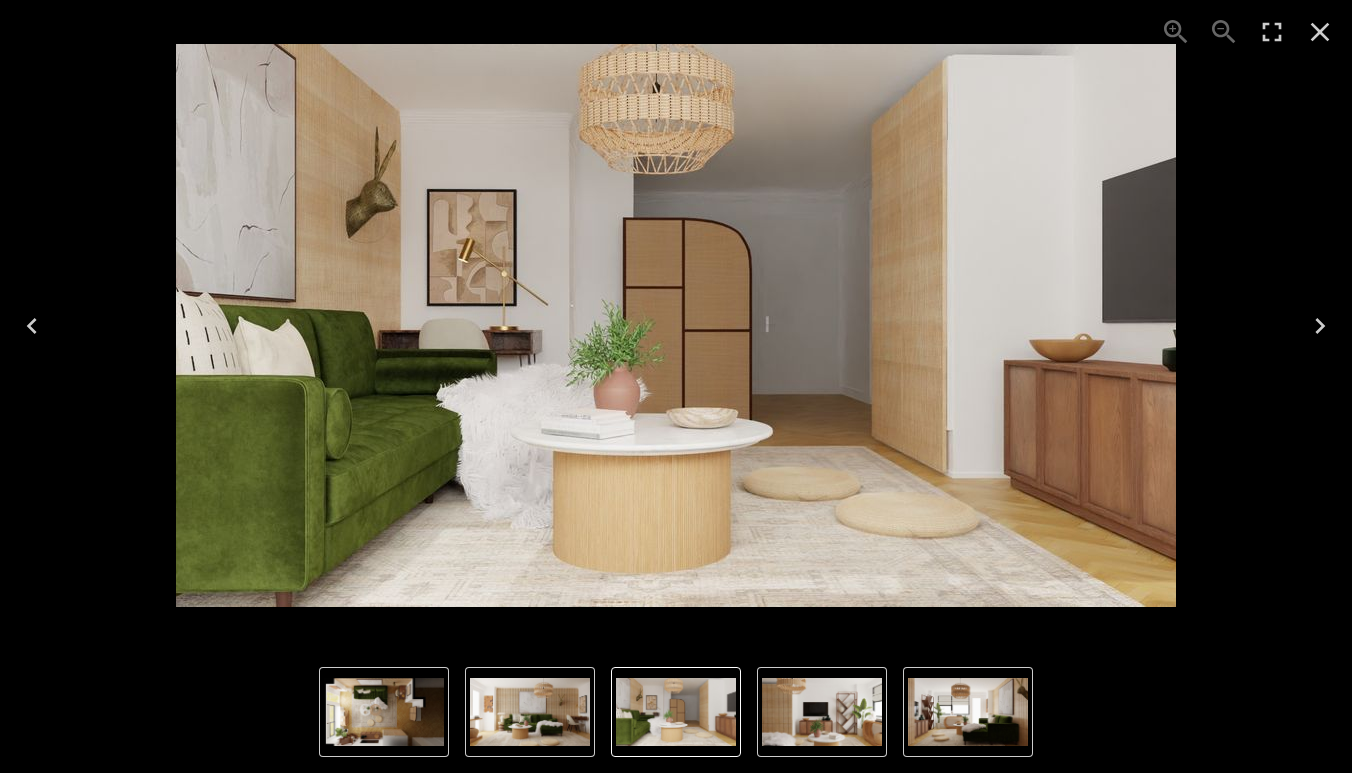 click 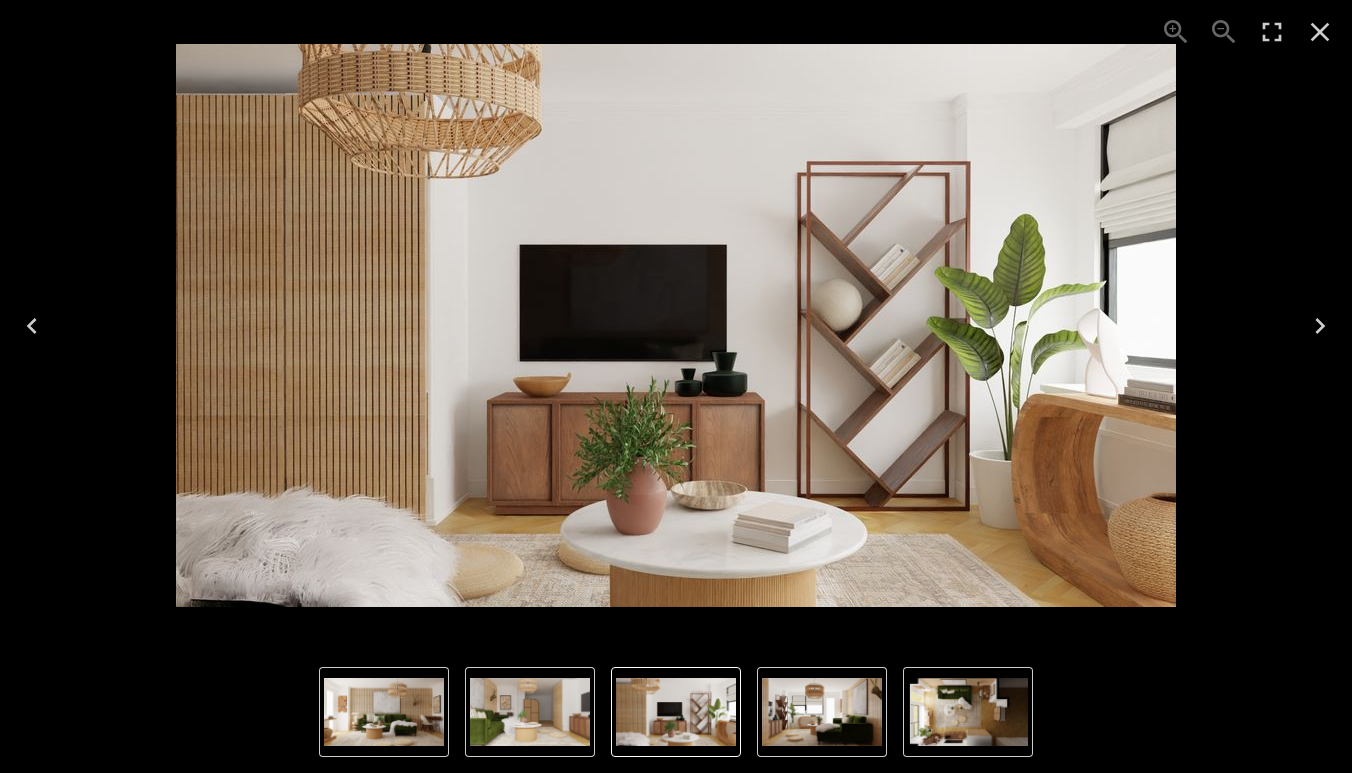 click 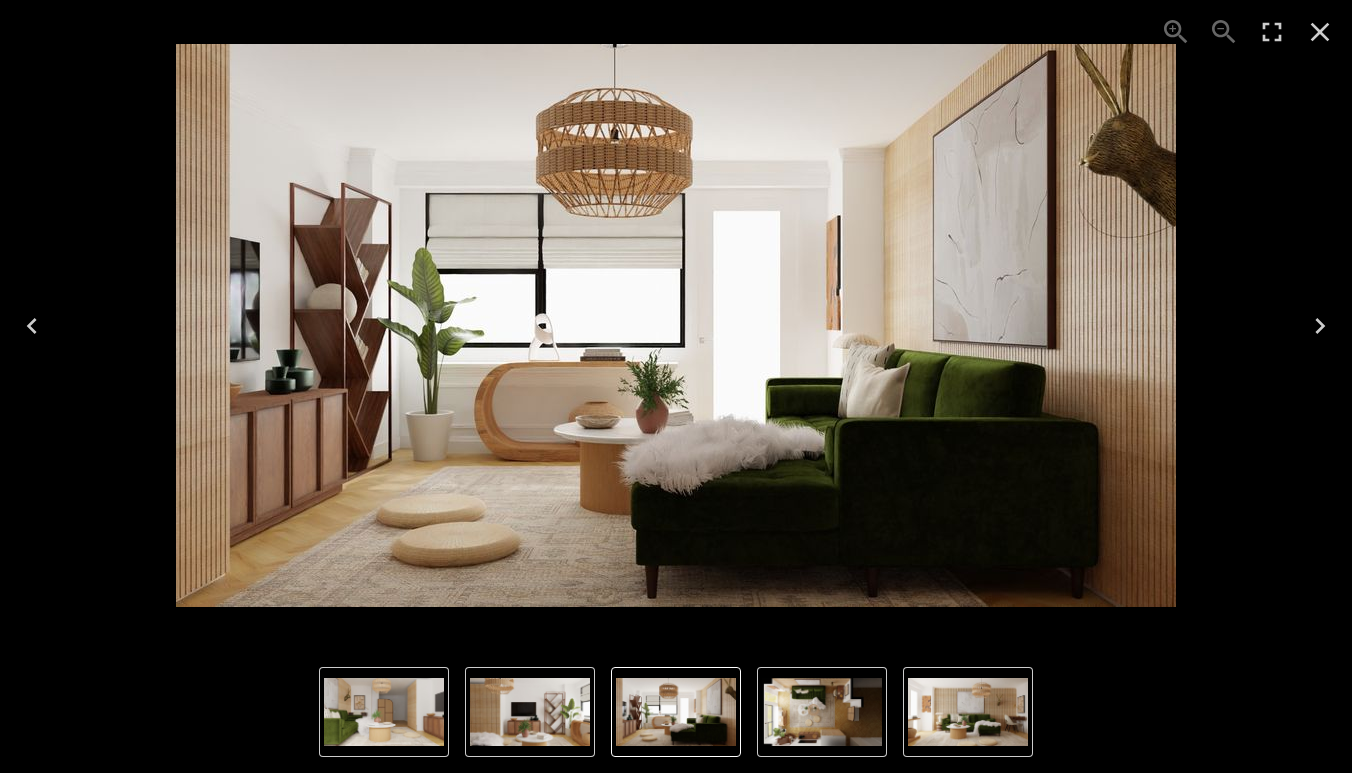 click 